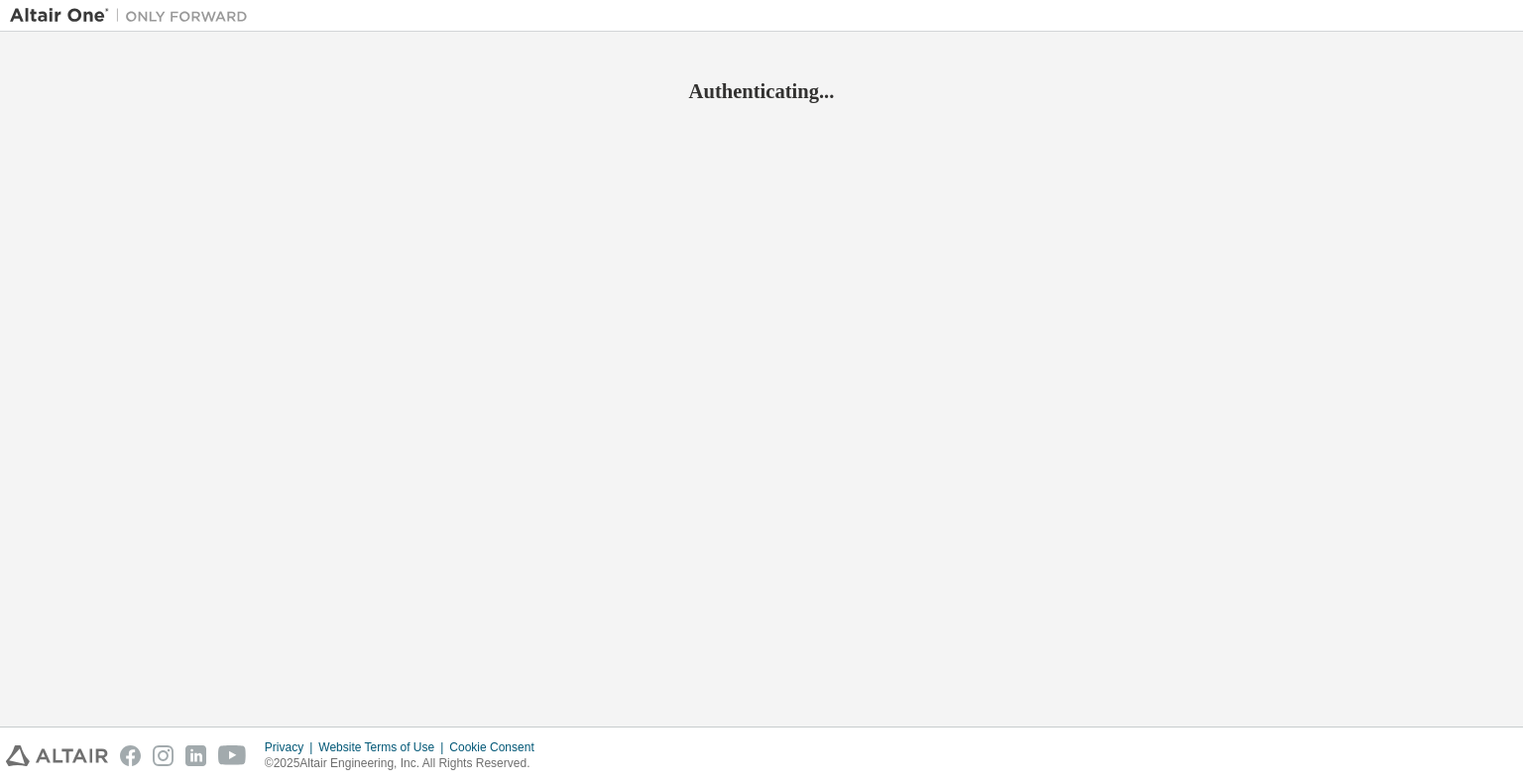 scroll, scrollTop: 0, scrollLeft: 0, axis: both 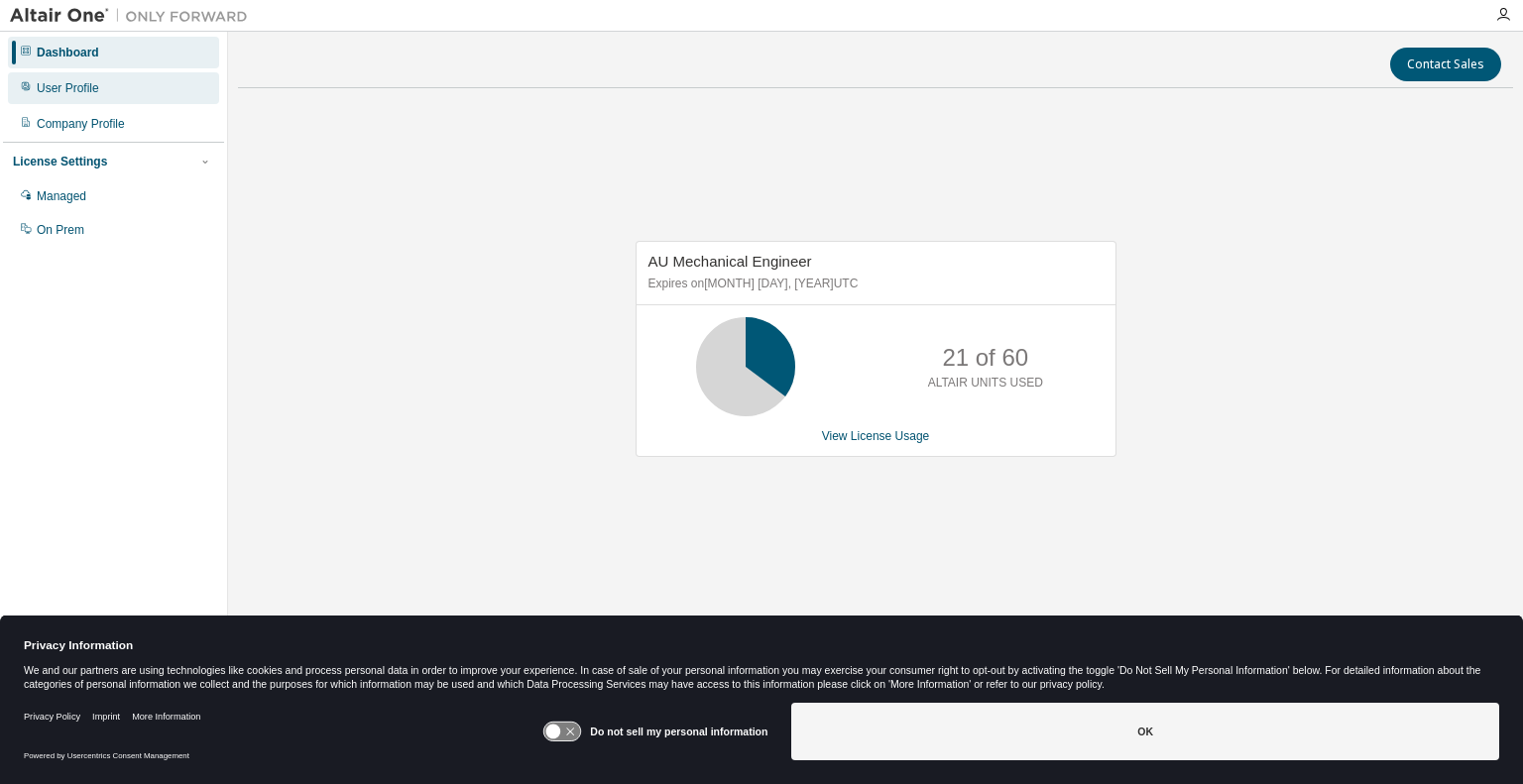 click on "User Profile" at bounding box center [113, 88] 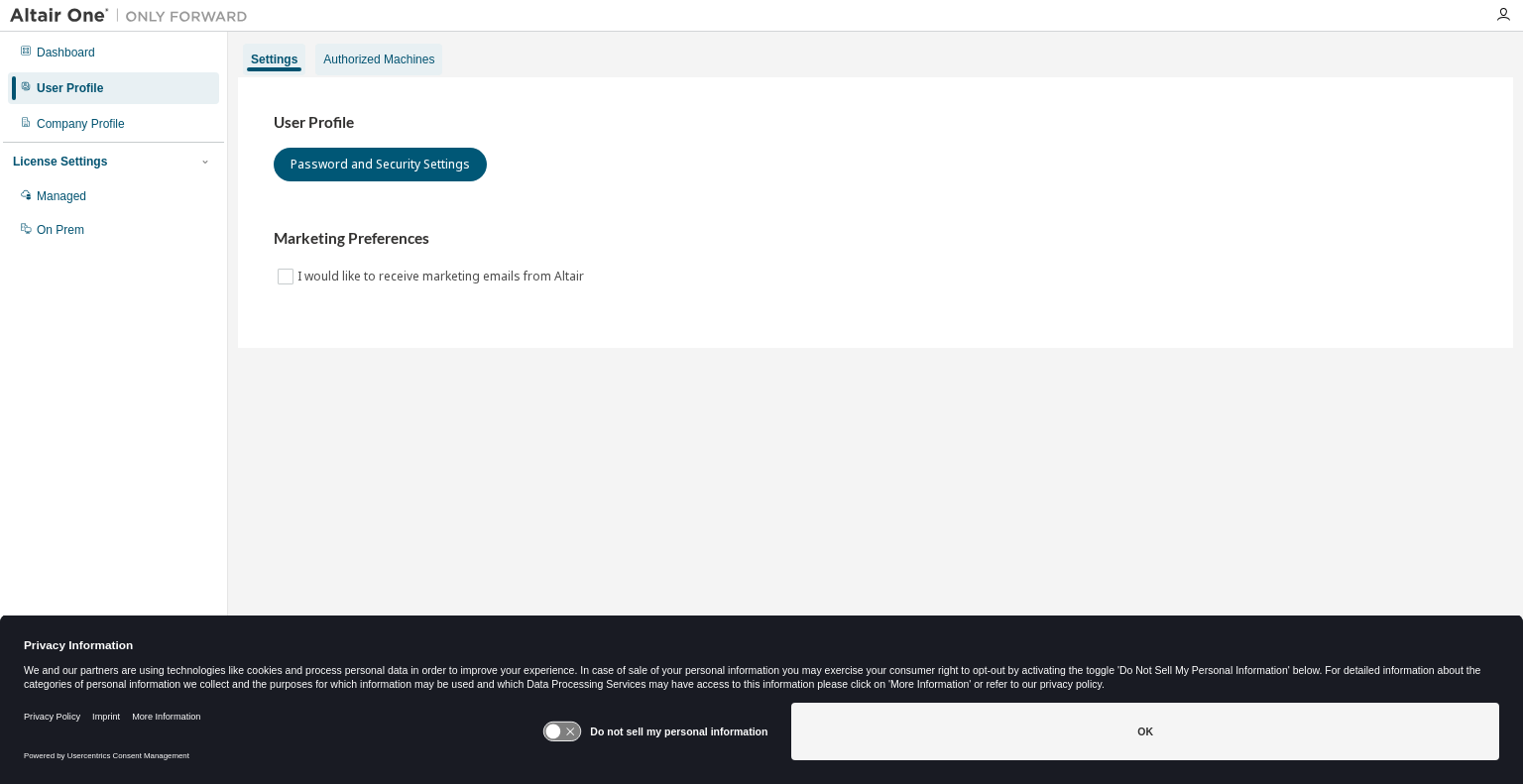 click on "Authorized Machines" at bounding box center [379, 59] 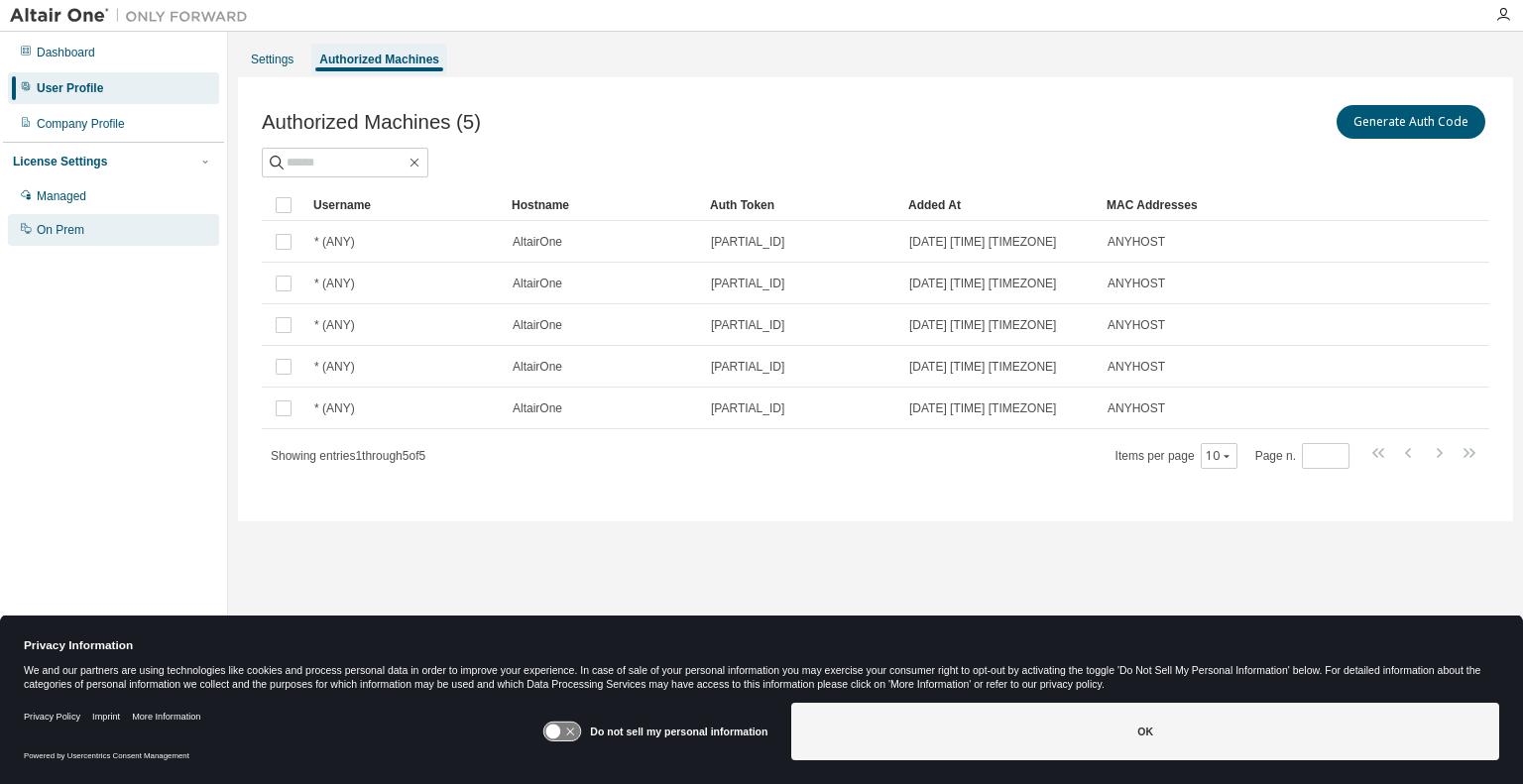 click on "On Prem" at bounding box center (113, 230) 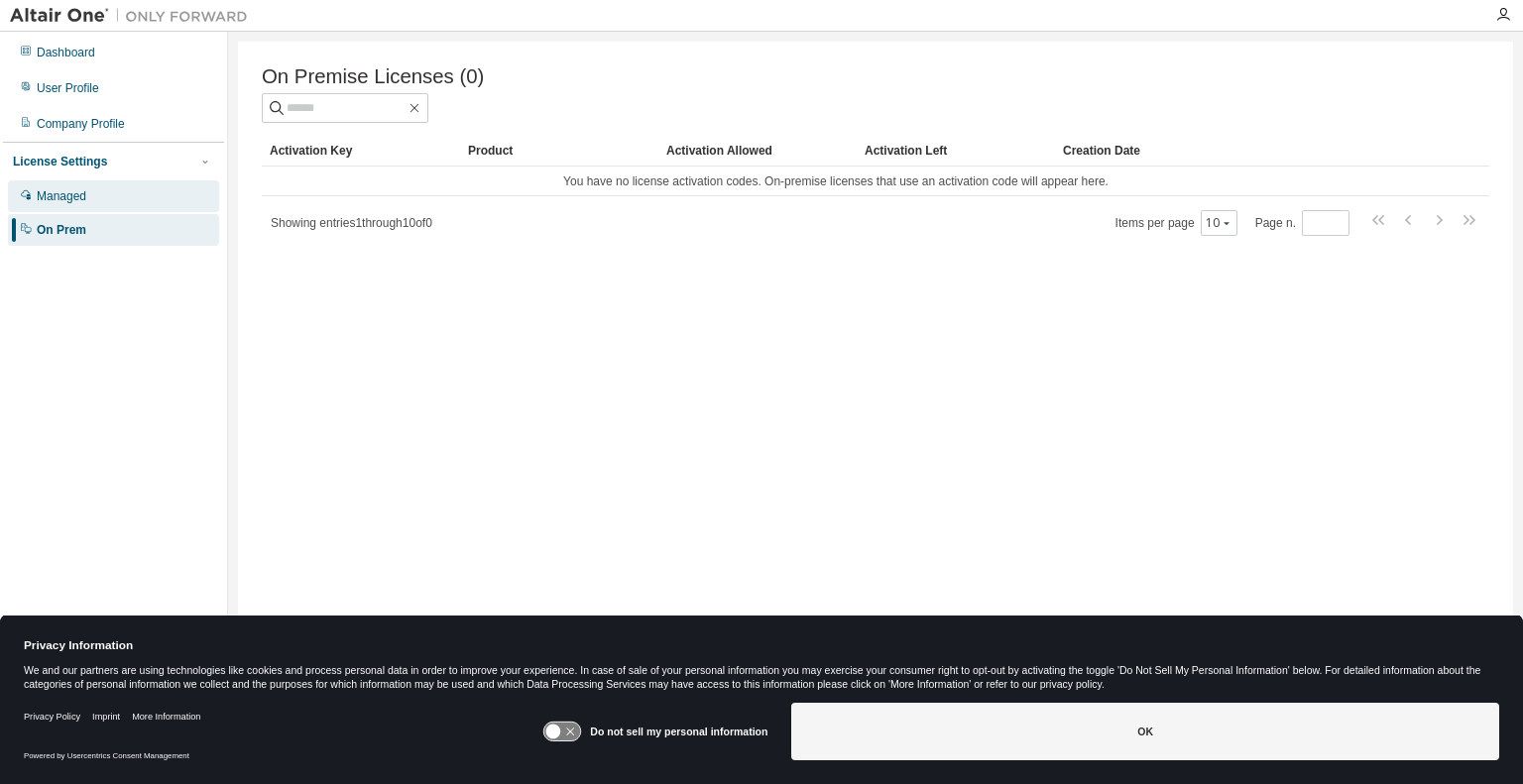 click on "Managed" at bounding box center (113, 196) 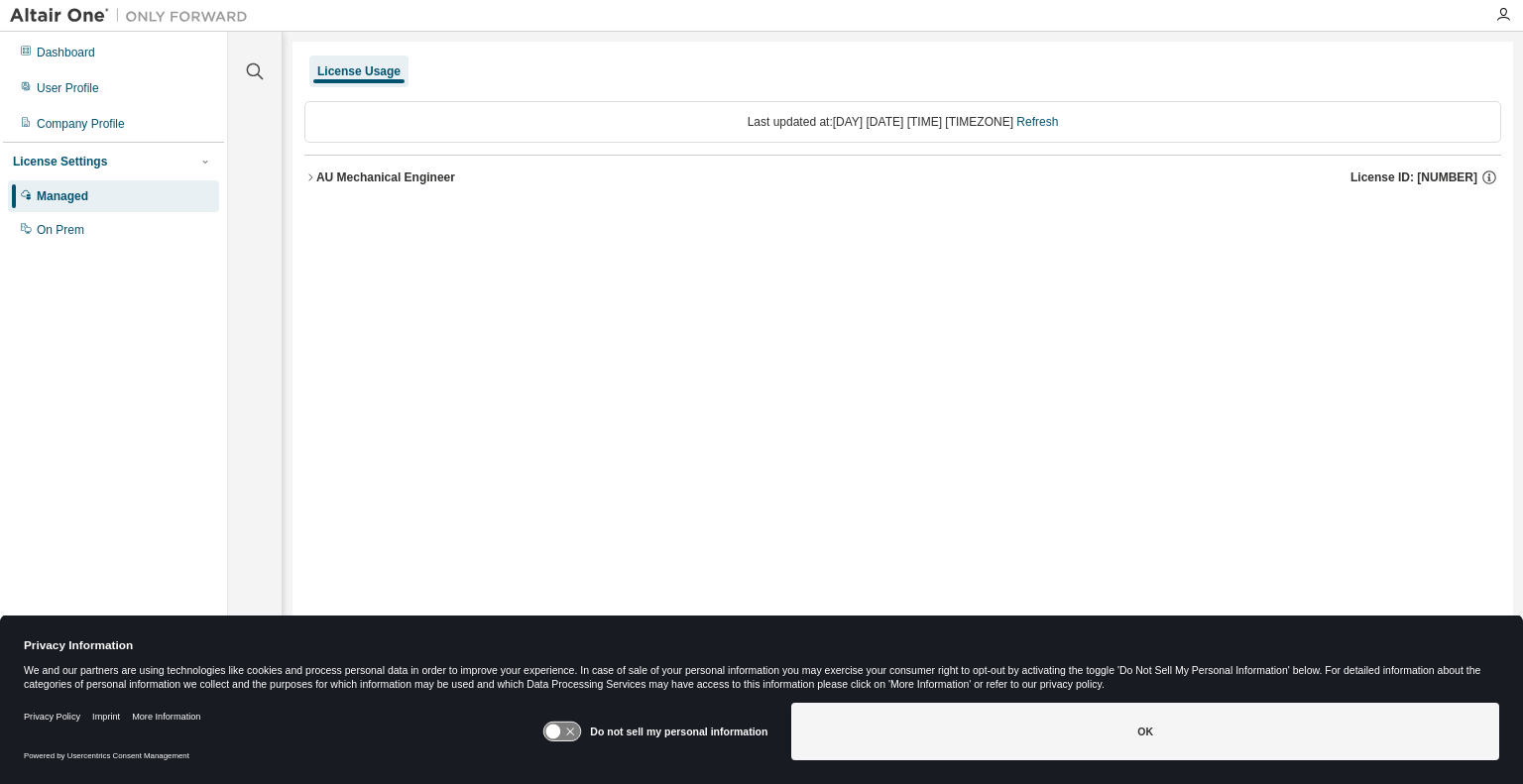 click 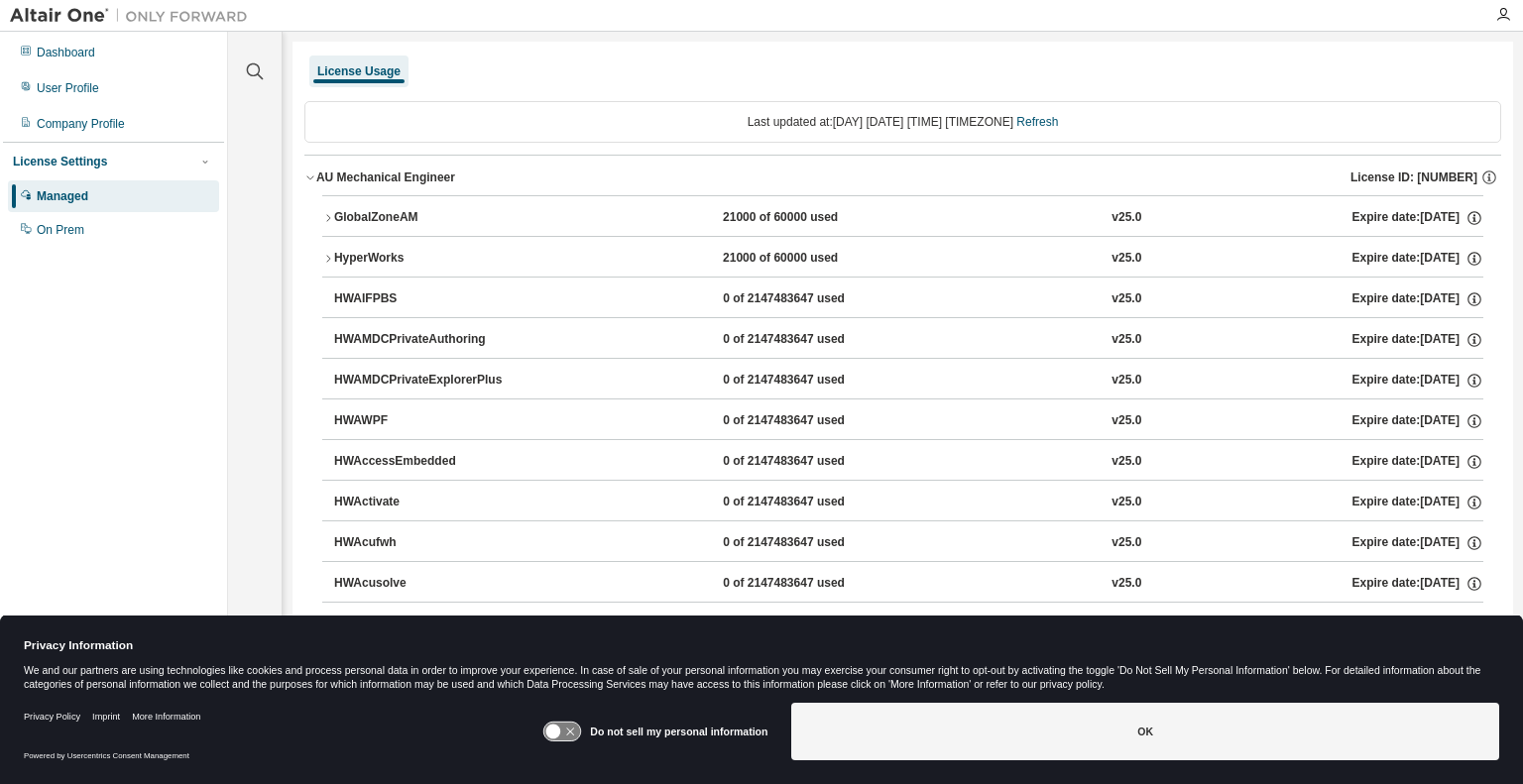 click 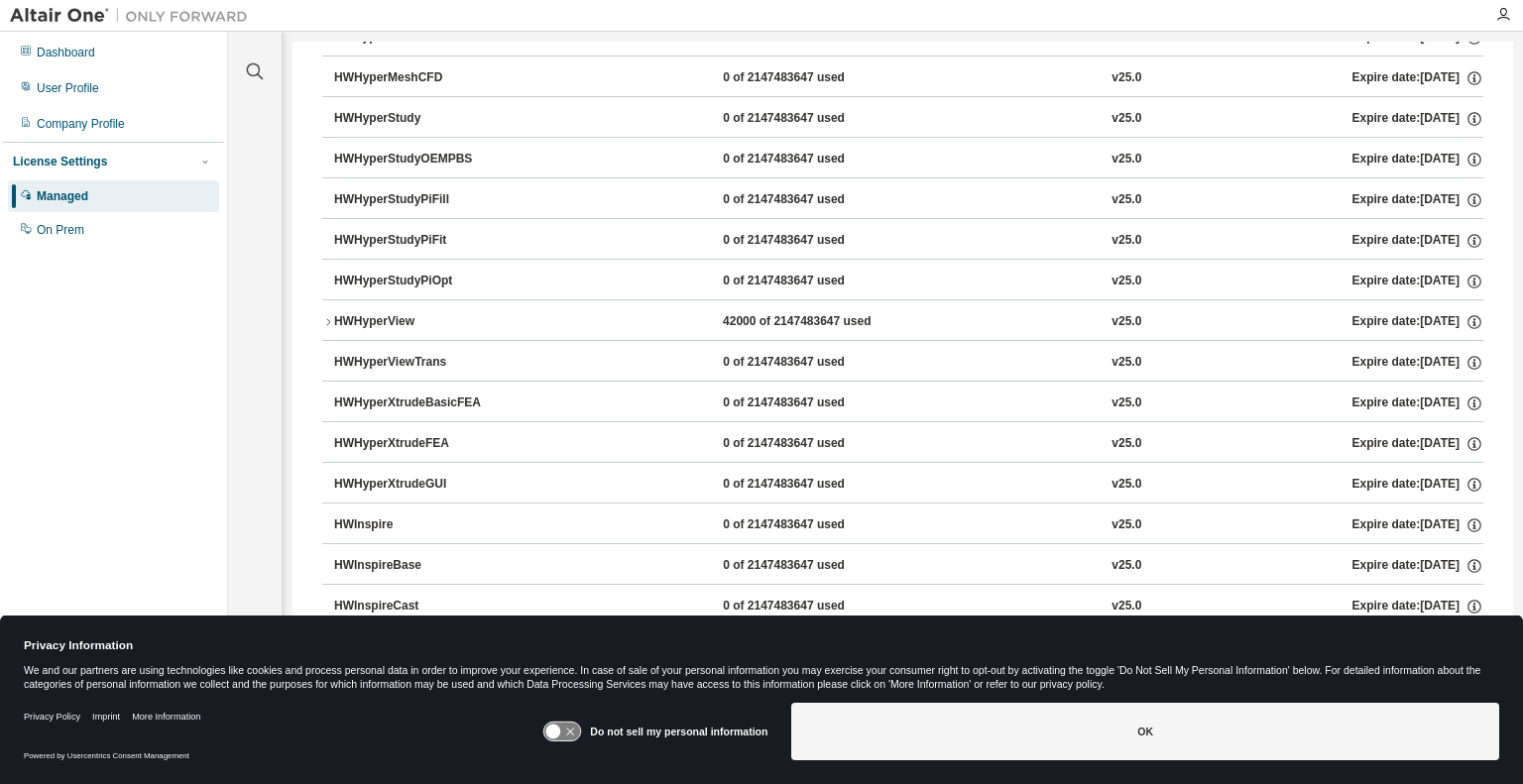 scroll, scrollTop: 3571, scrollLeft: 0, axis: vertical 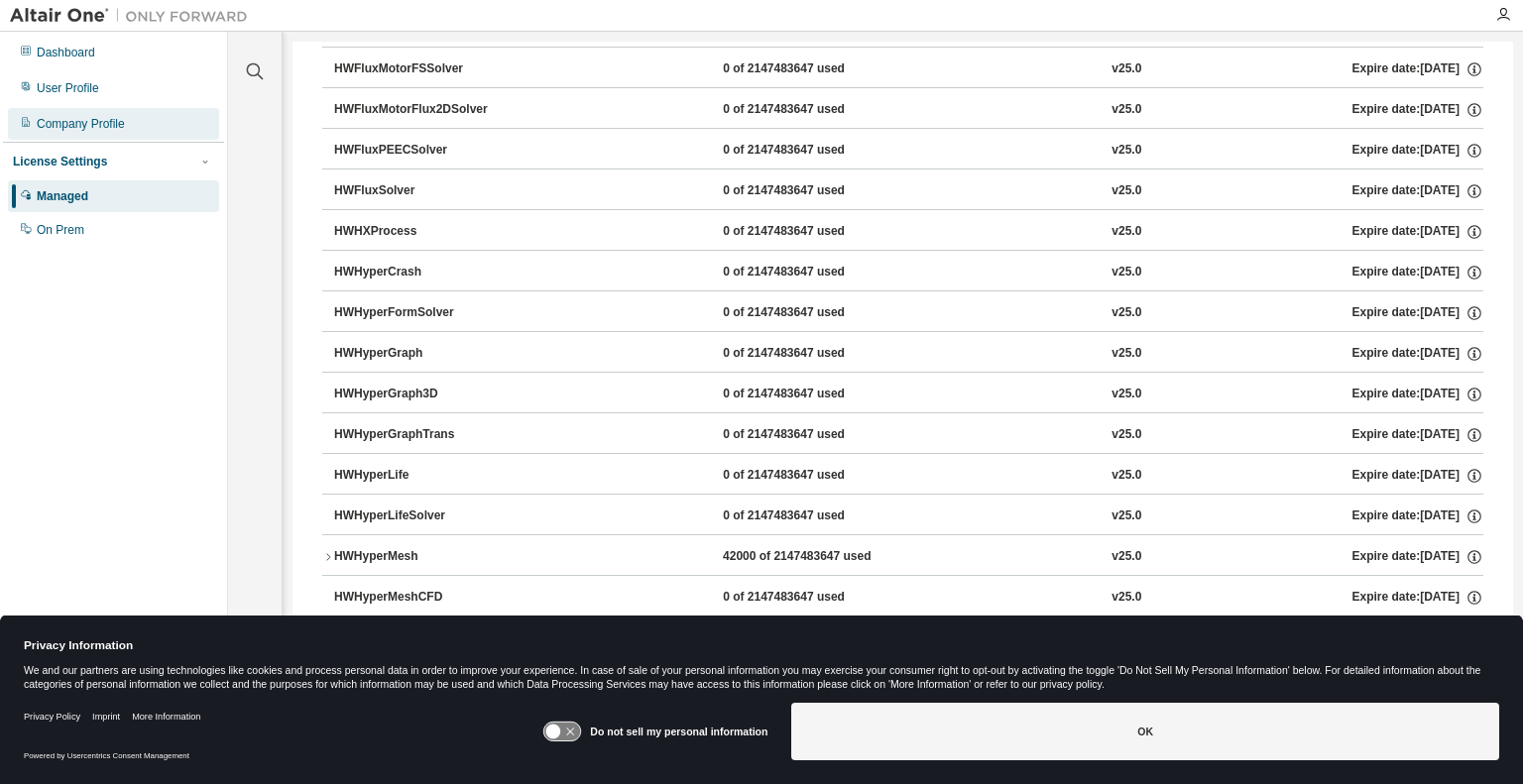 click on "Company Profile" at bounding box center (80, 124) 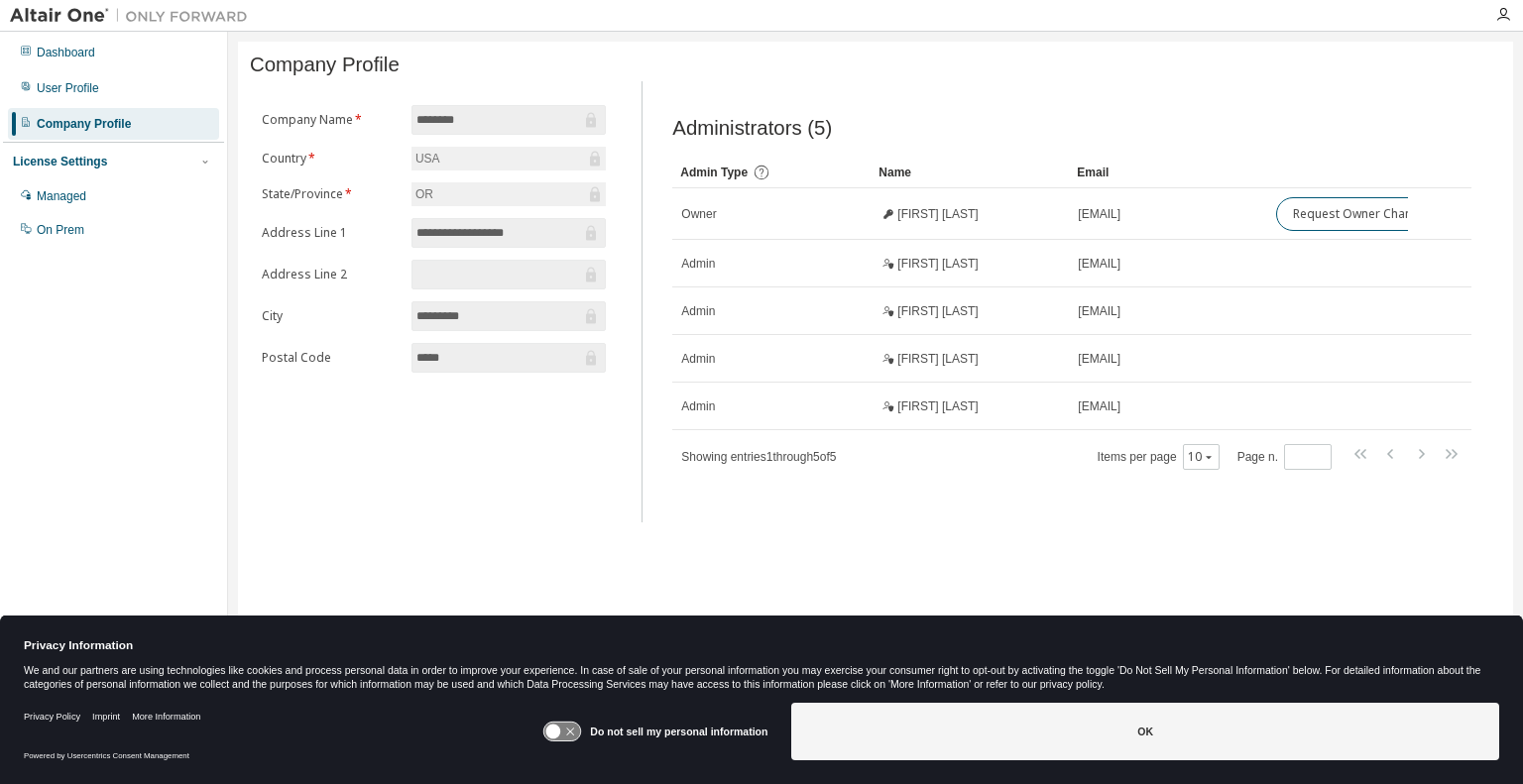 scroll, scrollTop: 0, scrollLeft: 0, axis: both 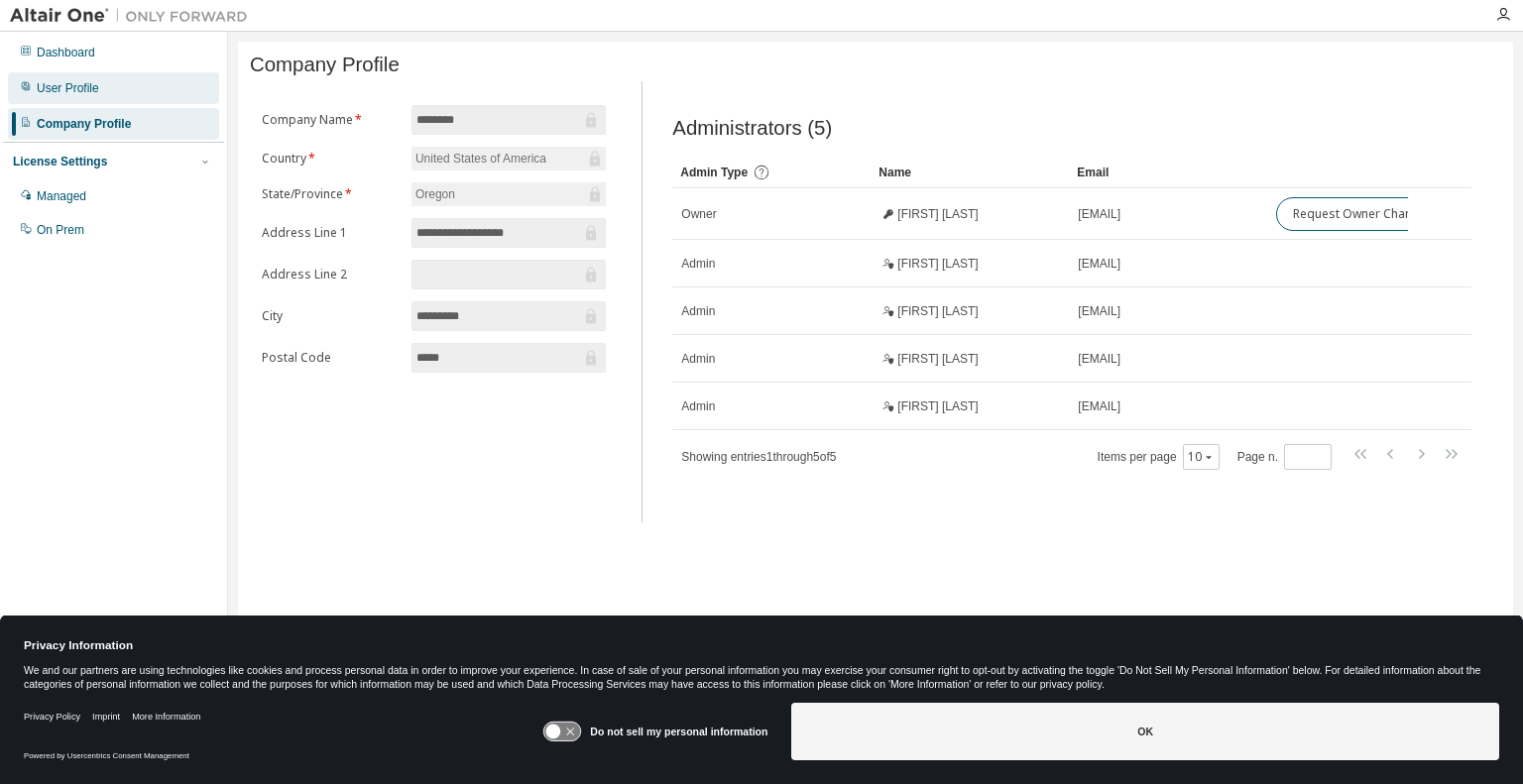 click on "User Profile" at bounding box center (67, 88) 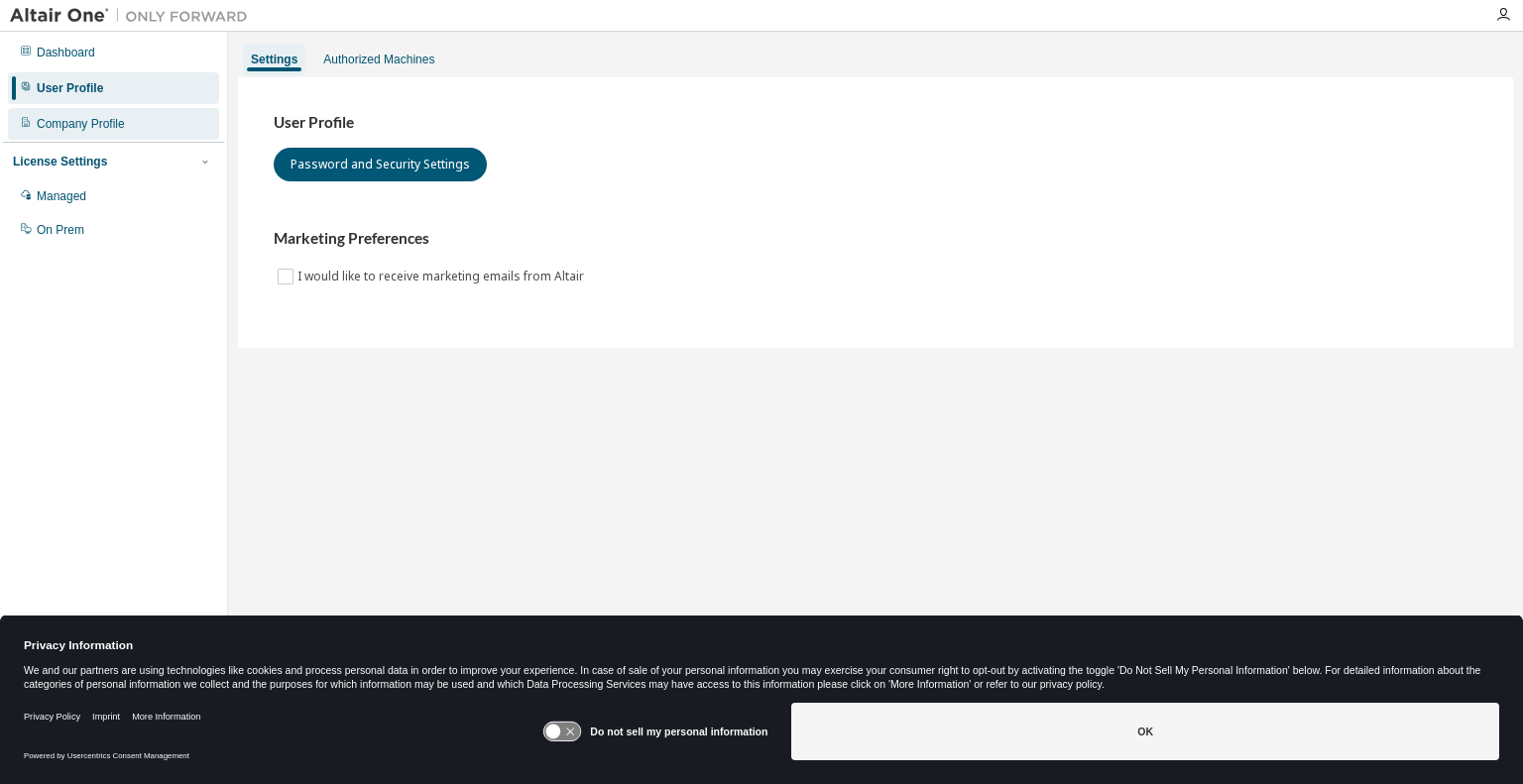 click on "Company Profile" at bounding box center [113, 124] 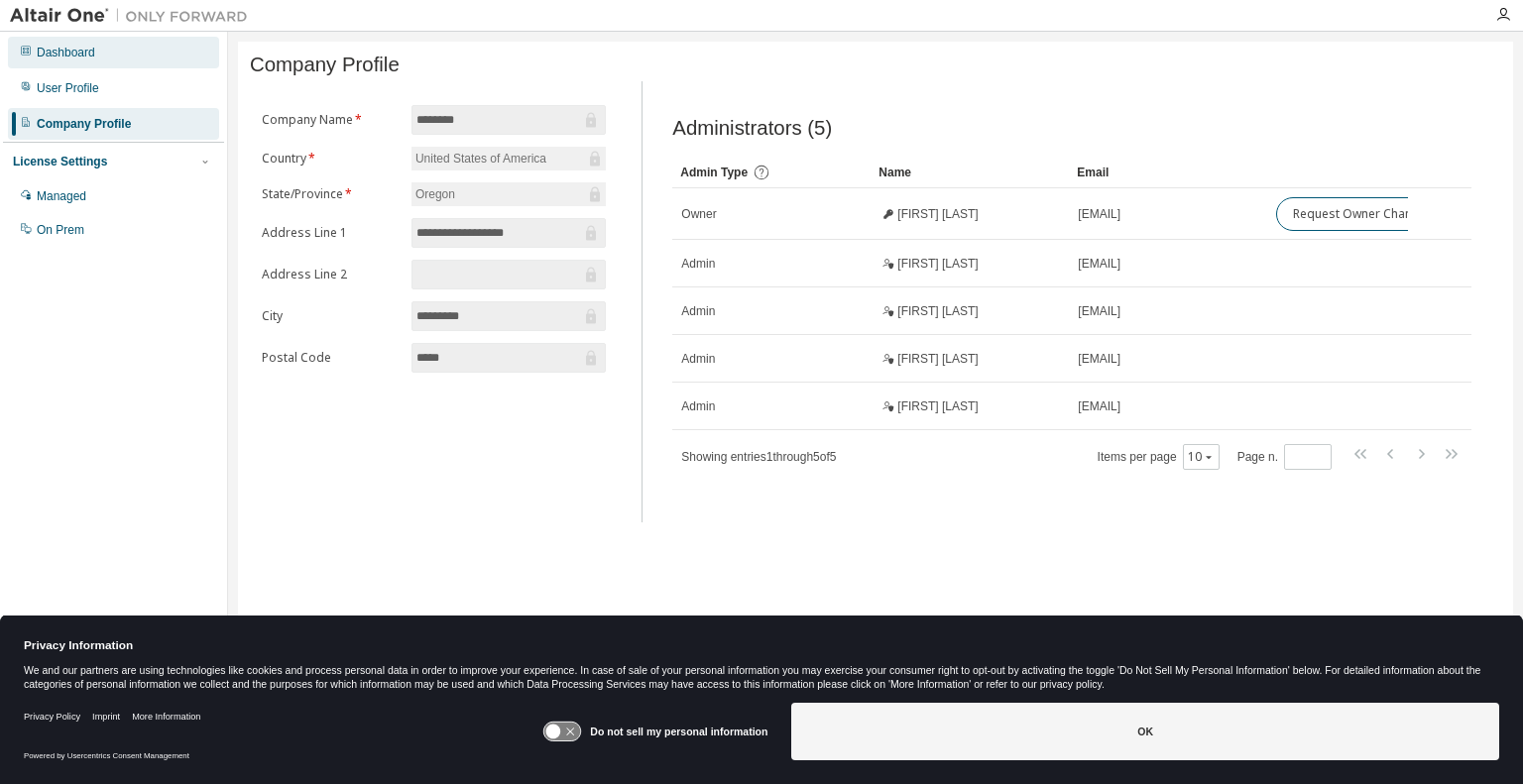 click on "Dashboard" at bounding box center (113, 53) 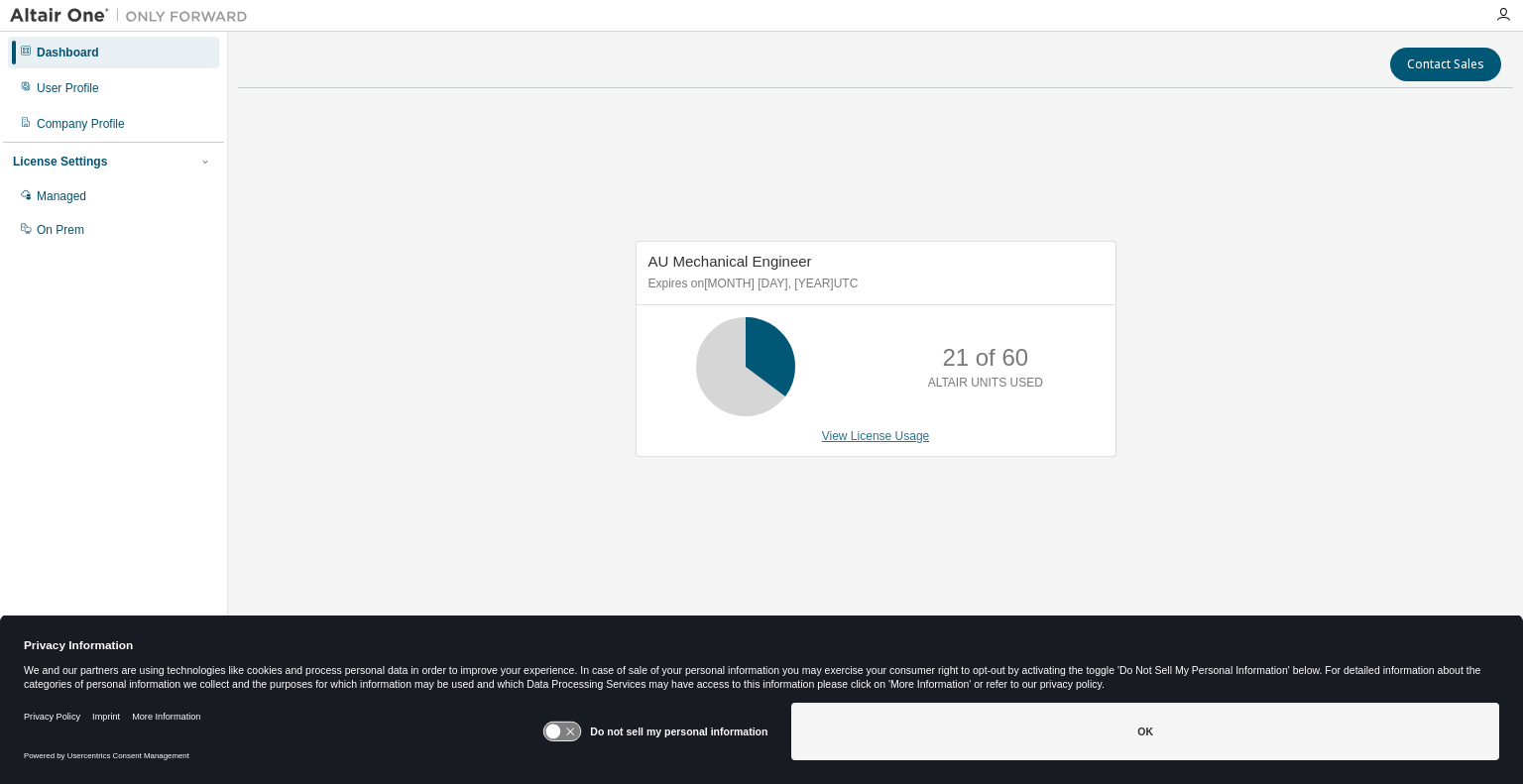 click on "View License Usage" at bounding box center (876, 436) 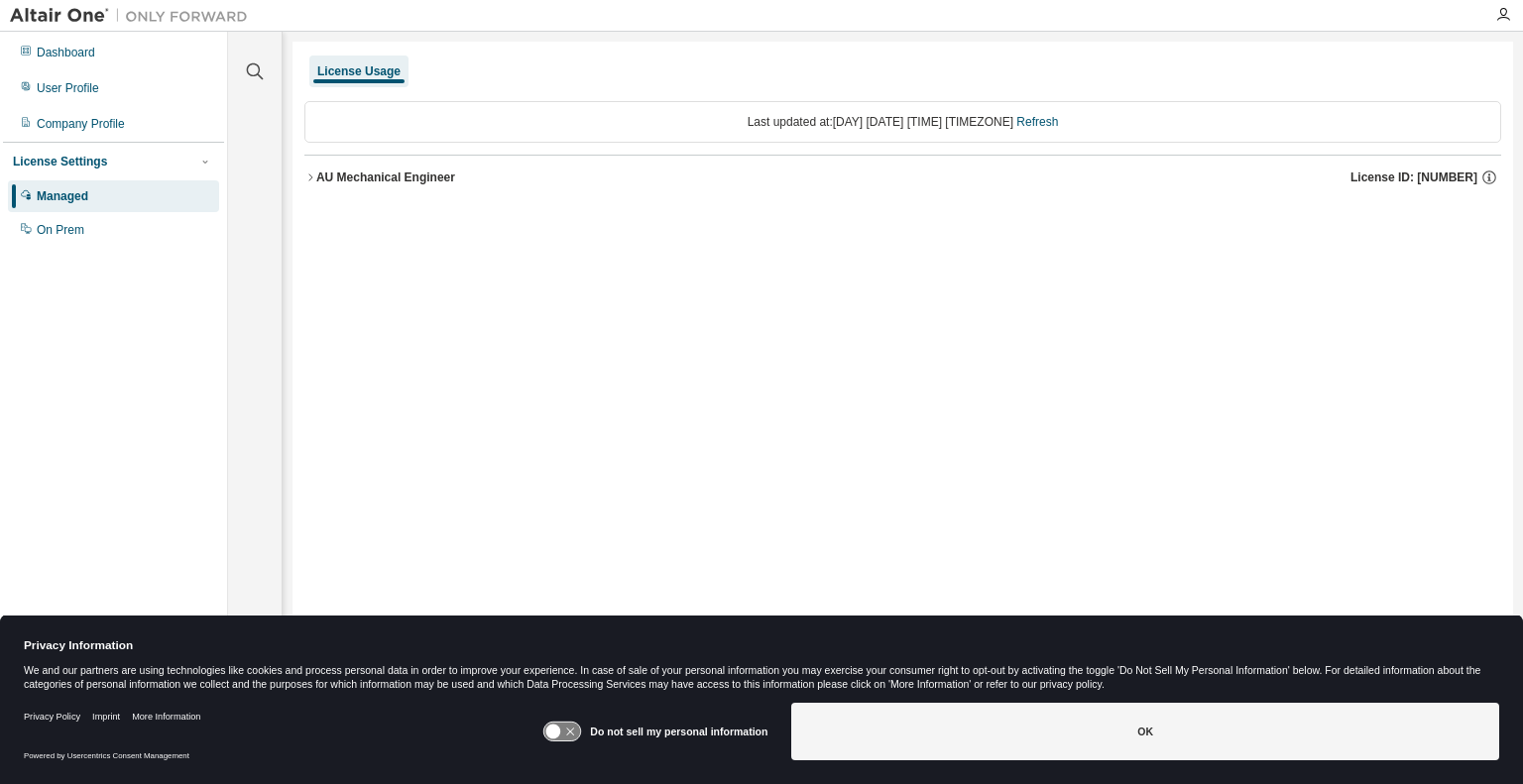 click 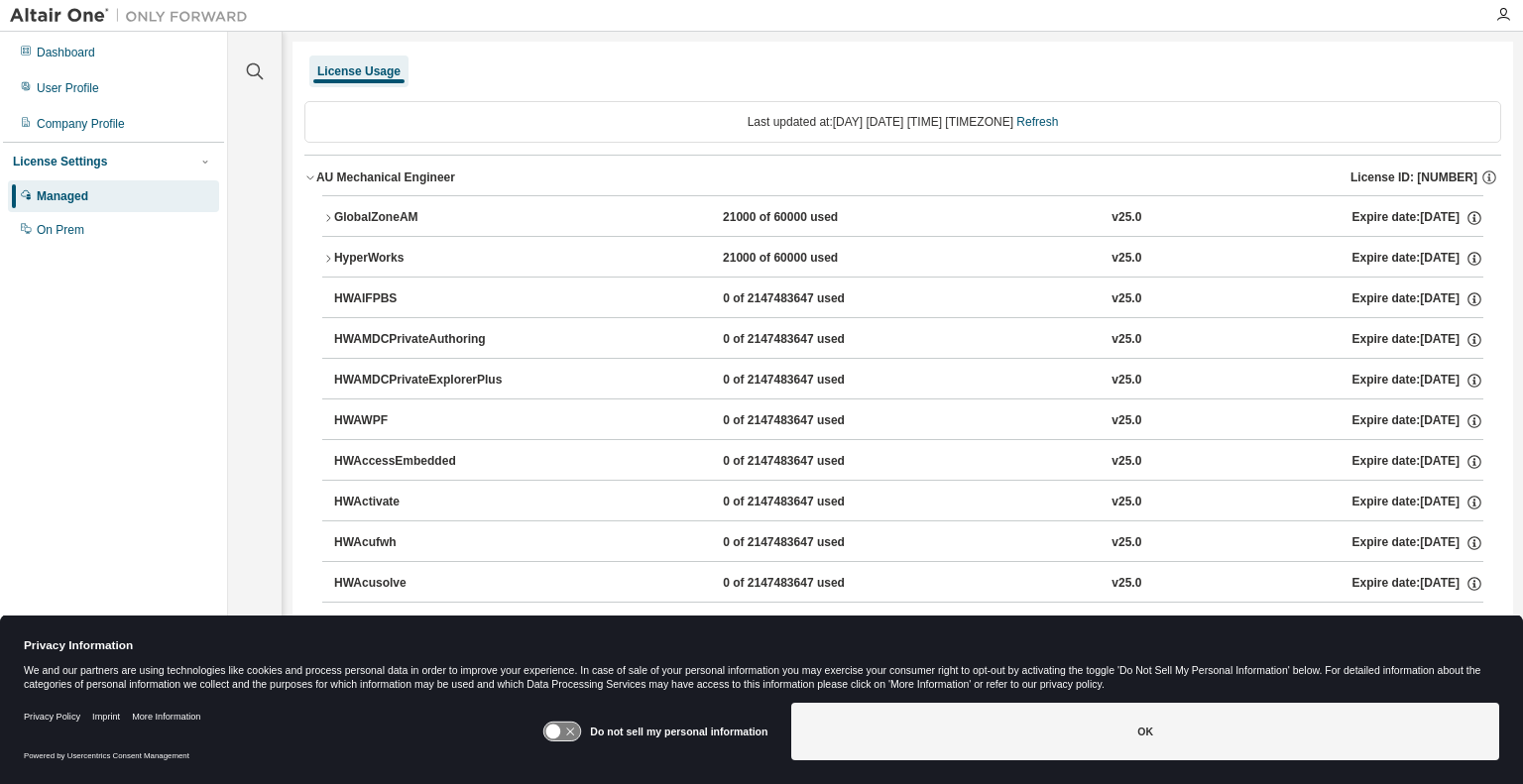 click 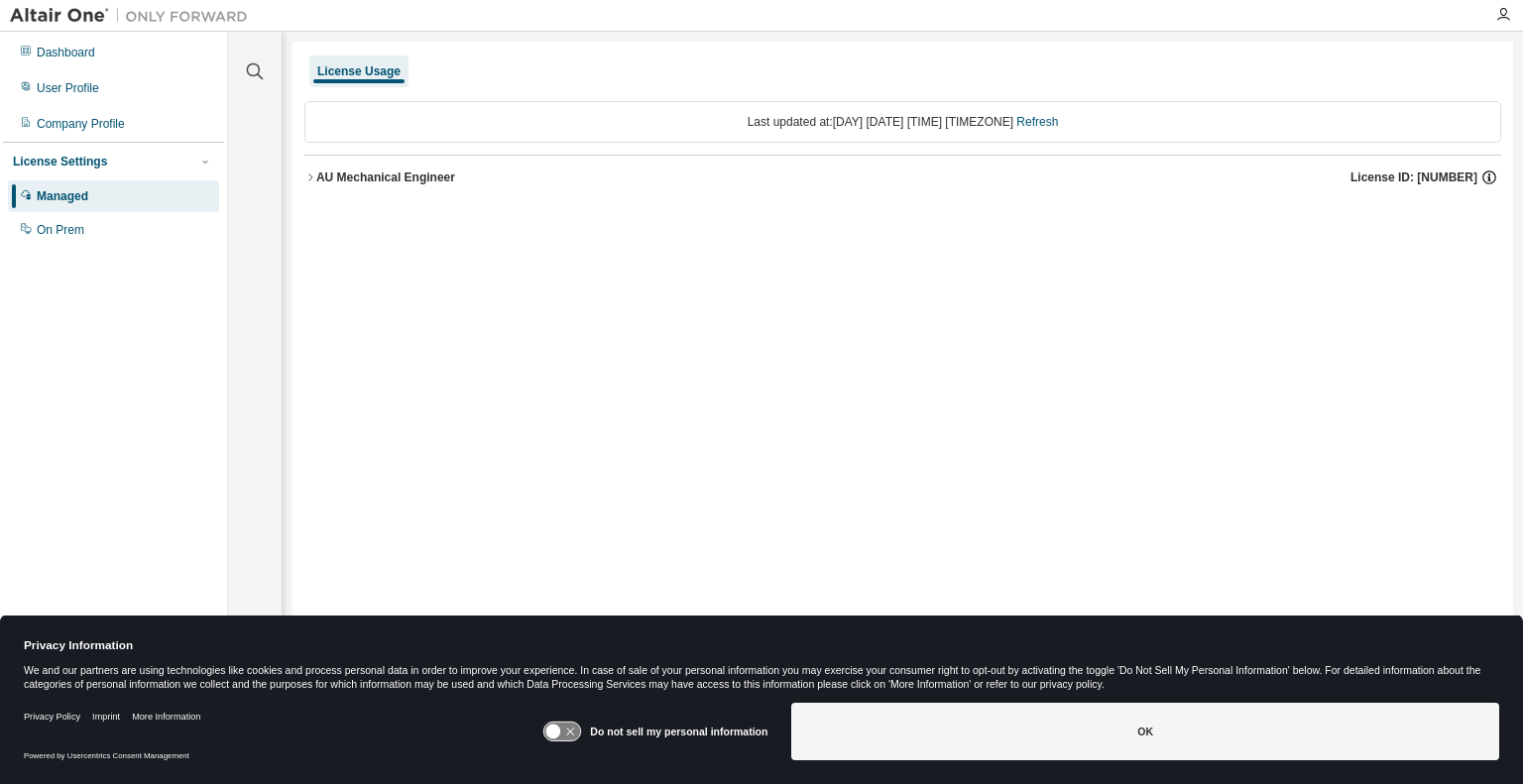 click 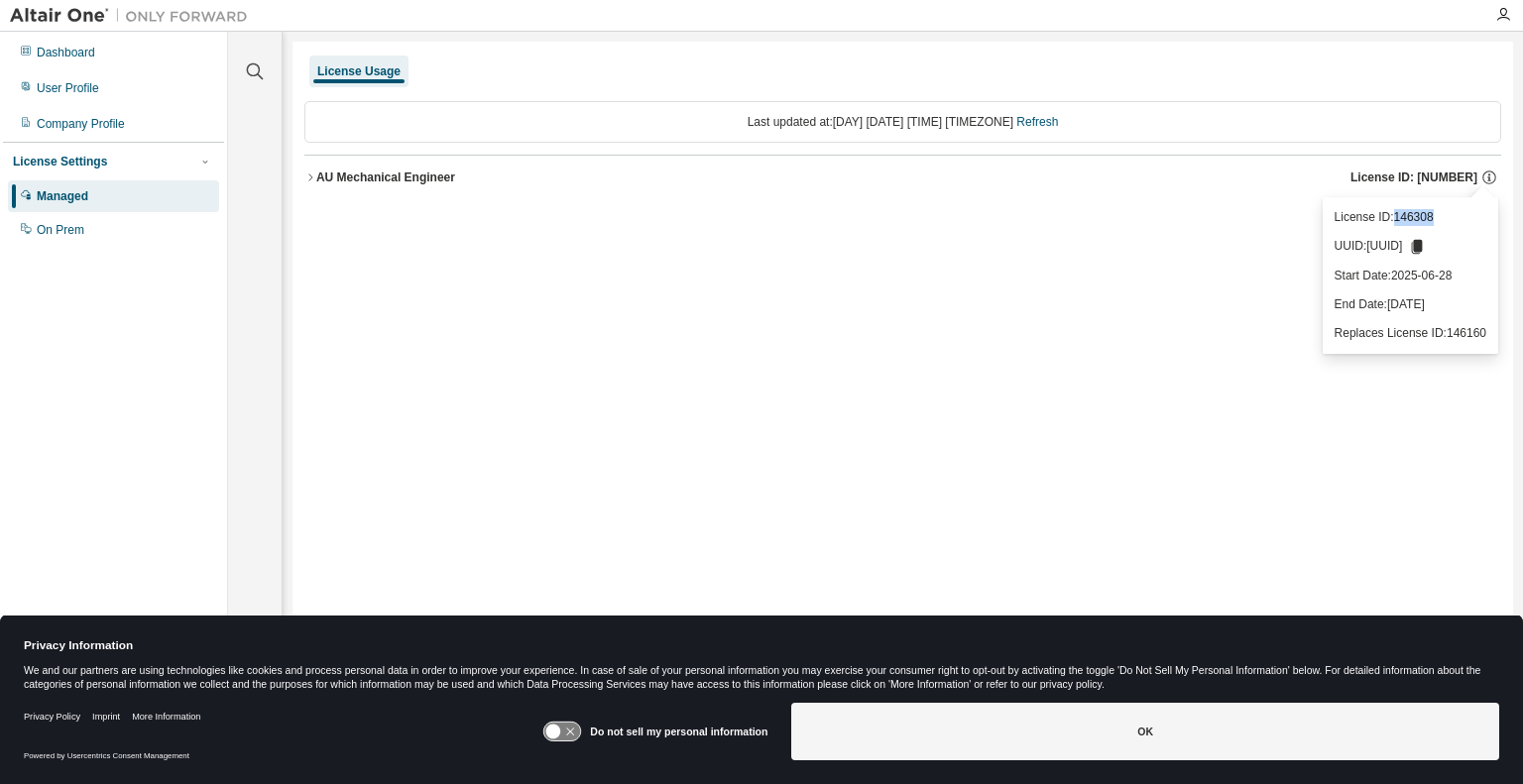drag, startPoint x: 1313, startPoint y: 221, endPoint x: 1243, endPoint y: 220, distance: 70.00714 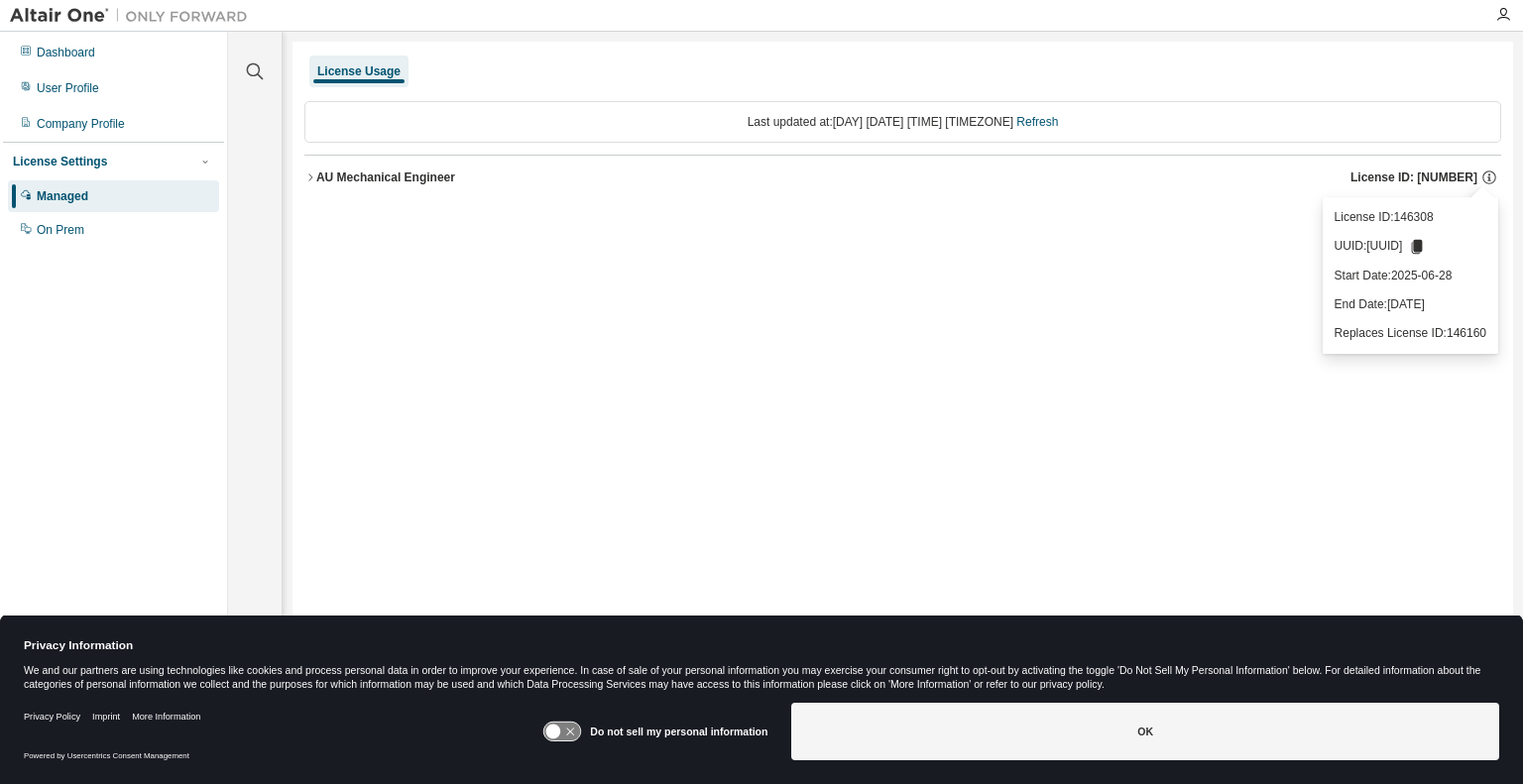 click on "Last updated at:  Tue 2025-08-05 03:08 PM PDT   Refresh" at bounding box center (902, 122) 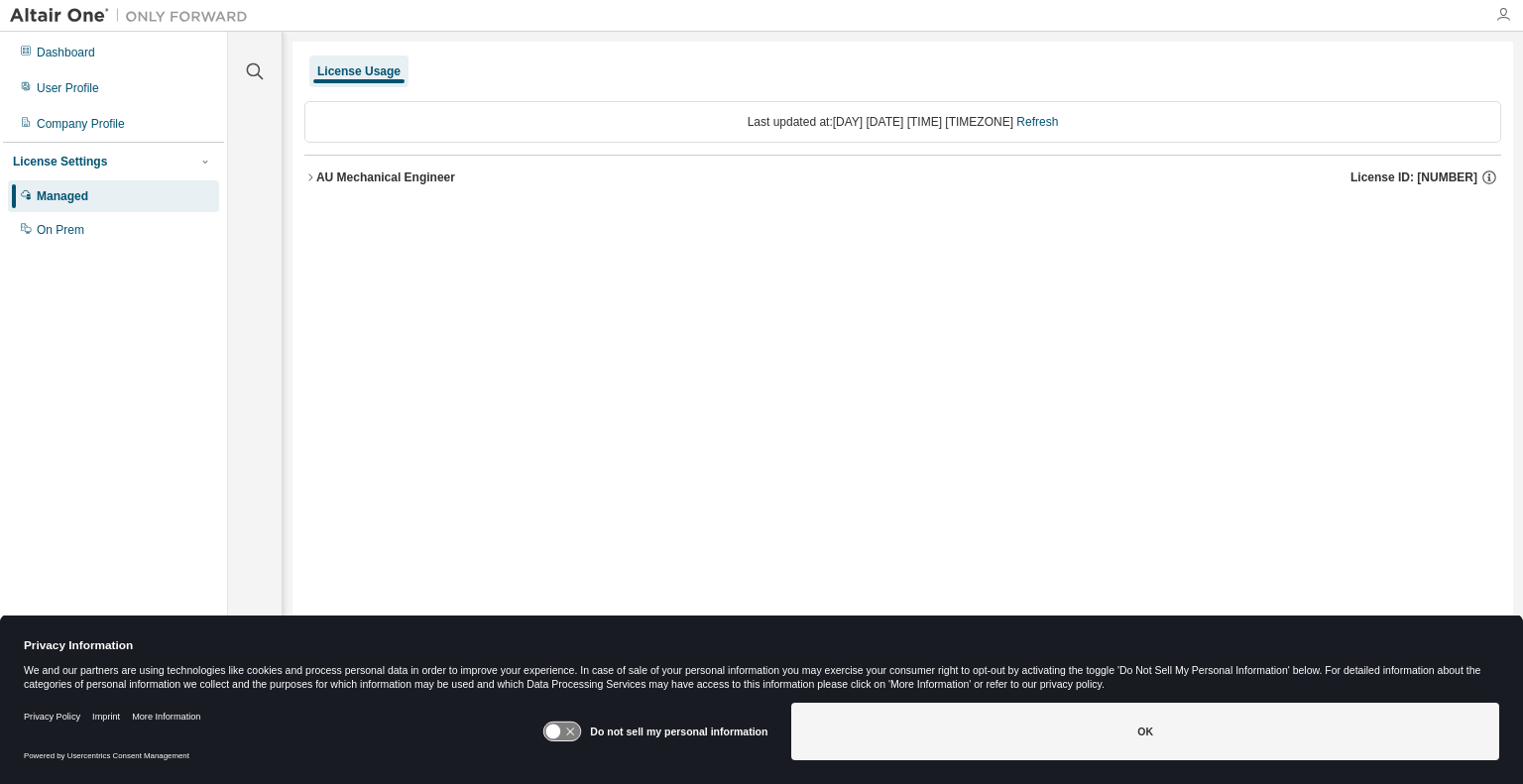 click at bounding box center (1503, 15) 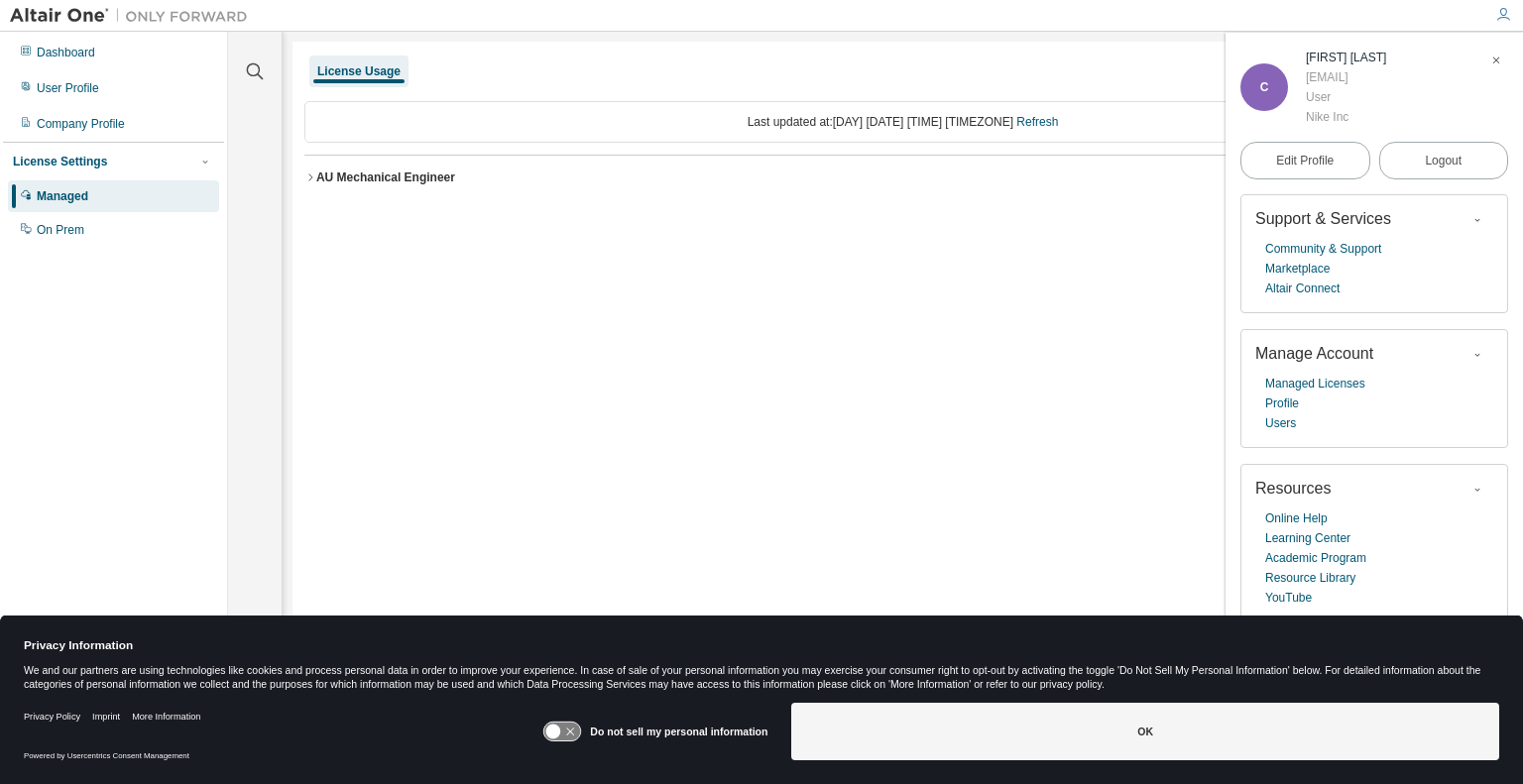 drag, startPoint x: 1152, startPoint y: 107, endPoint x: 1159, endPoint y: 97, distance: 12.206556 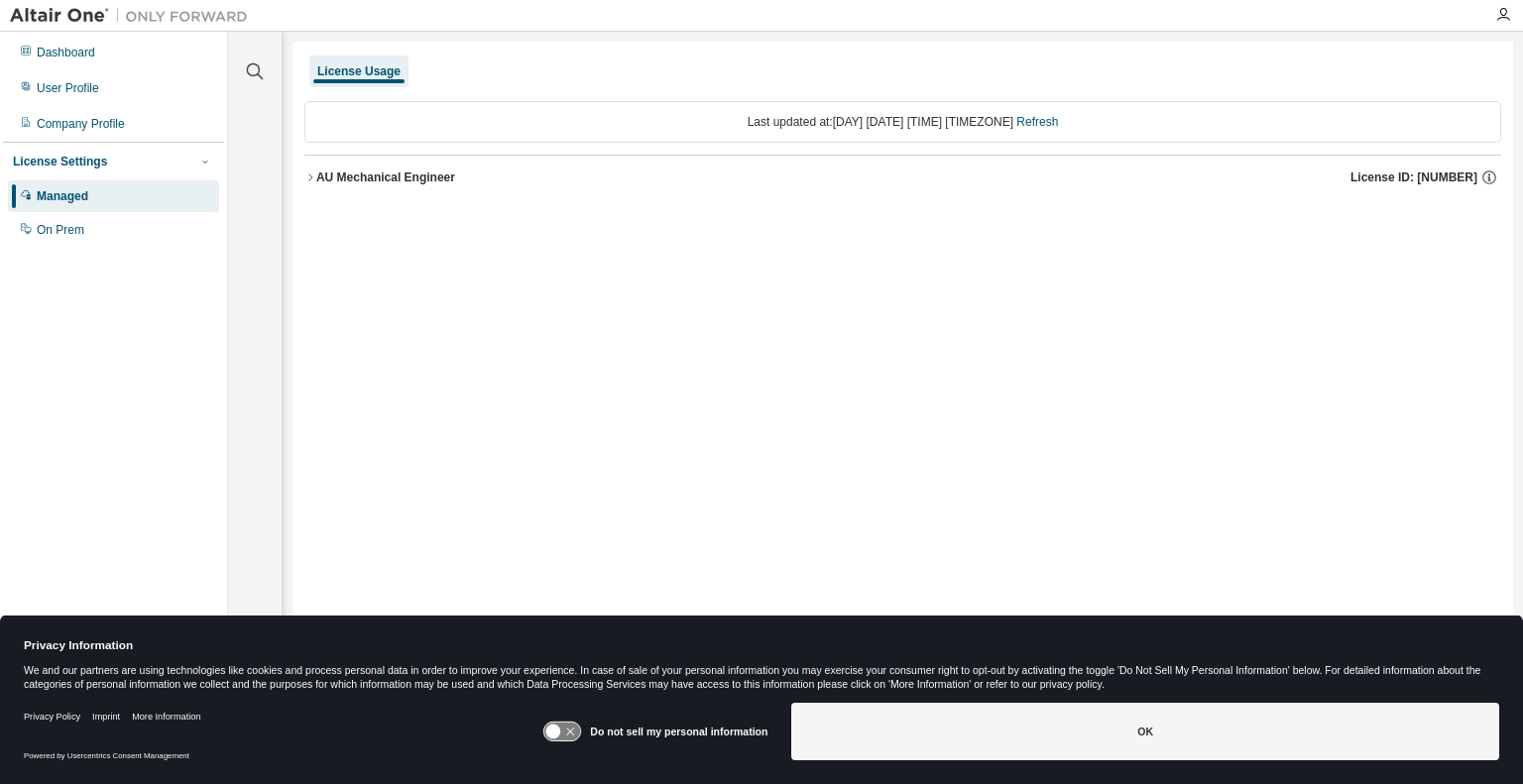 click on "AU Mechanical Engineer License ID: 146308" at bounding box center [902, 177] 